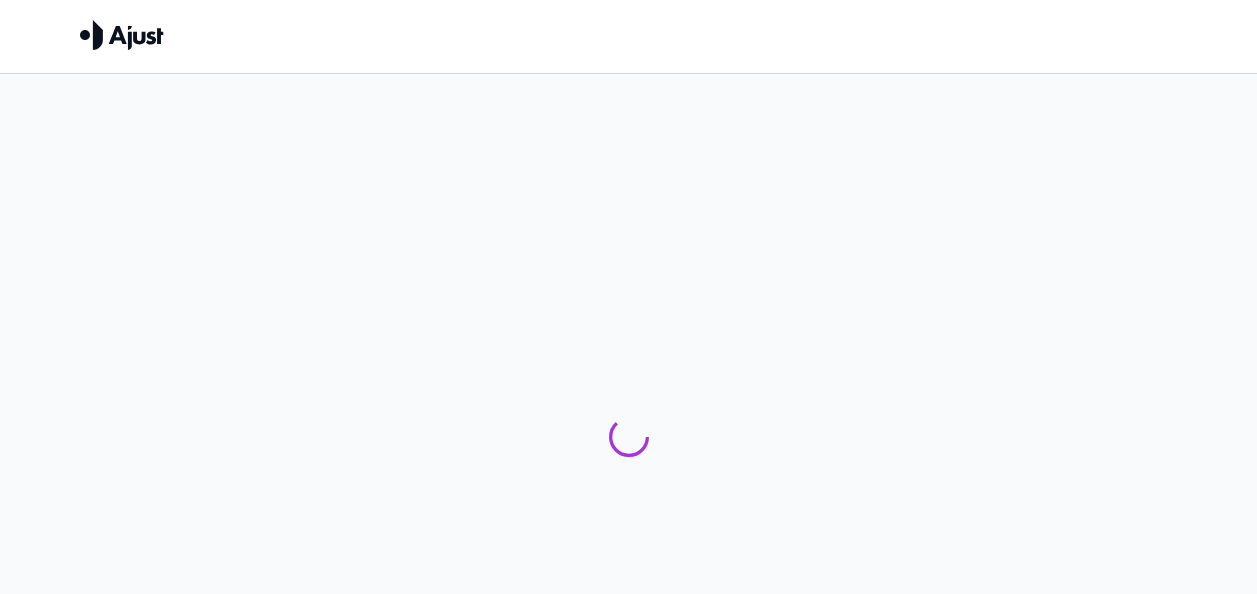 scroll, scrollTop: 0, scrollLeft: 0, axis: both 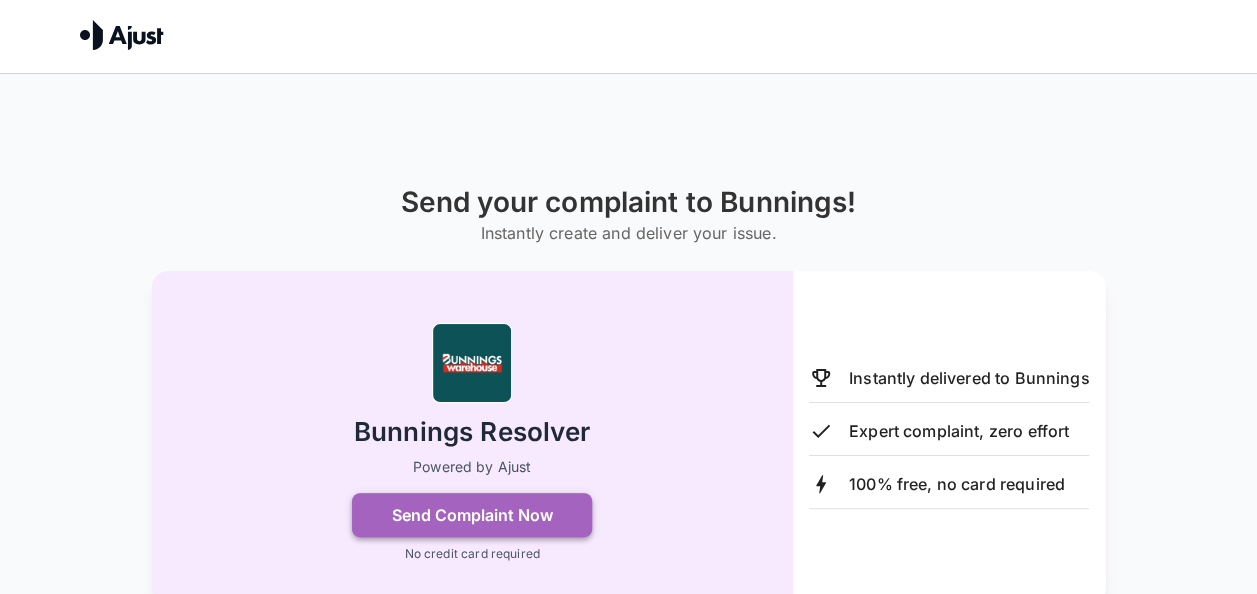 click on "Send Complaint Now" at bounding box center [472, 515] 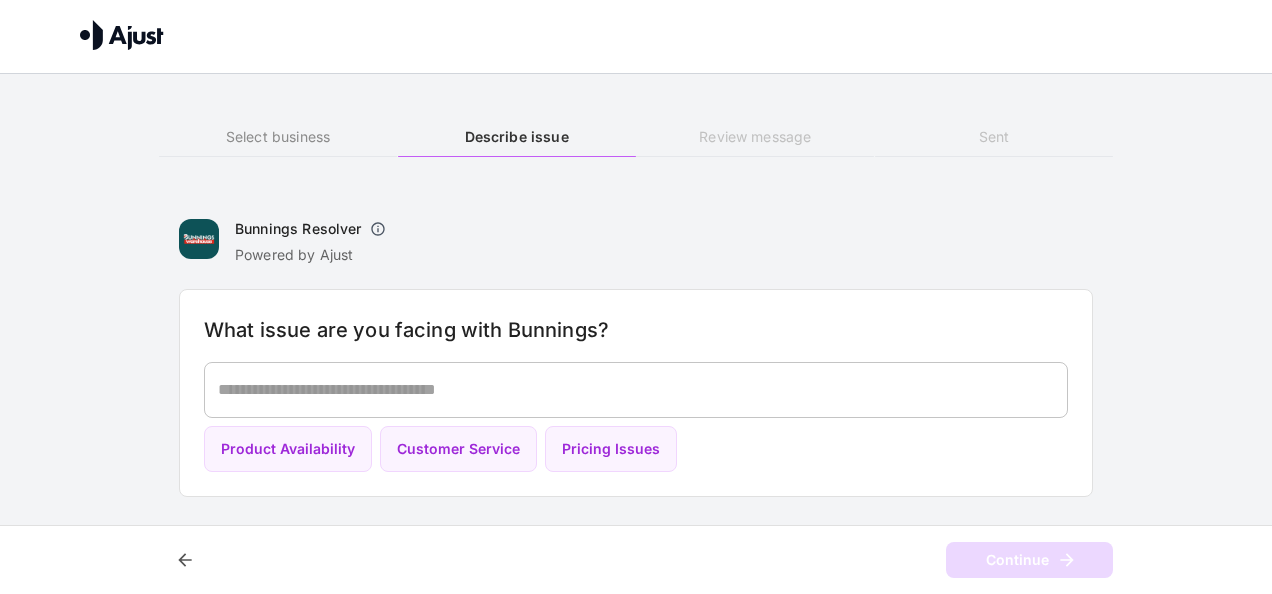 click at bounding box center [636, 389] 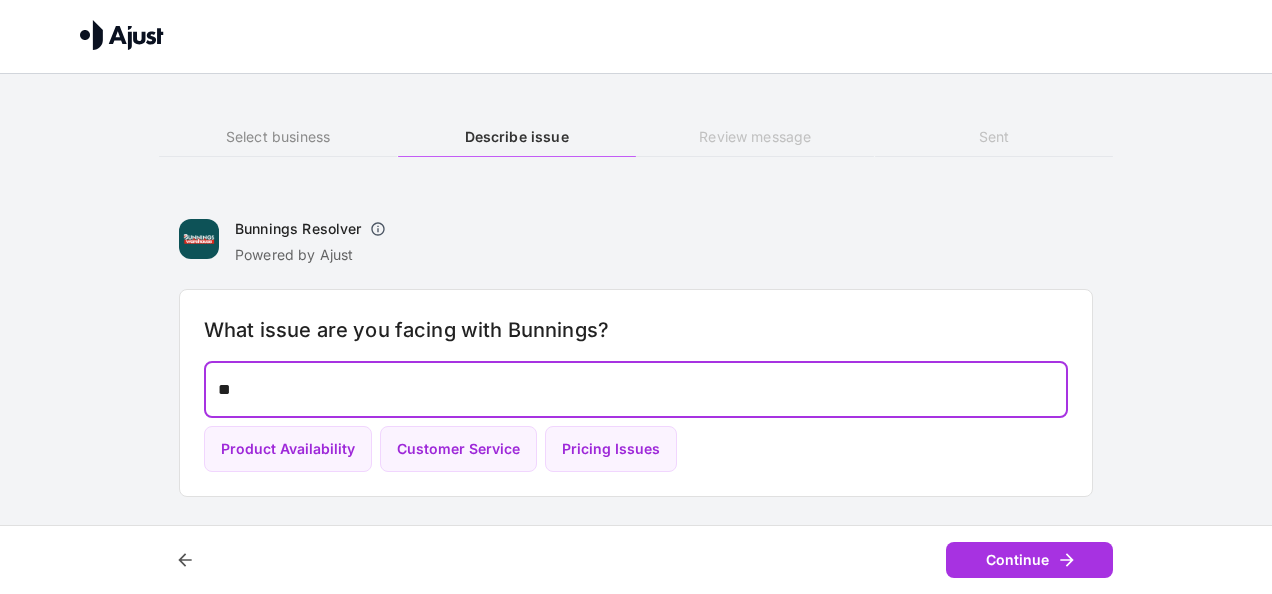 type on "*" 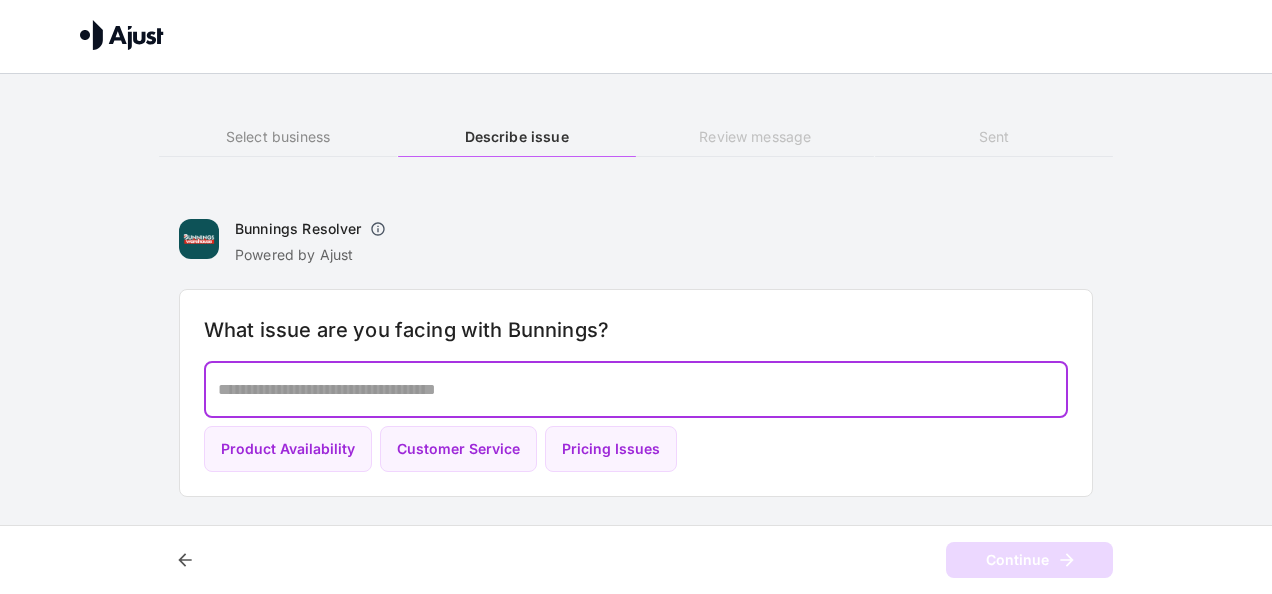 click at bounding box center [636, 389] 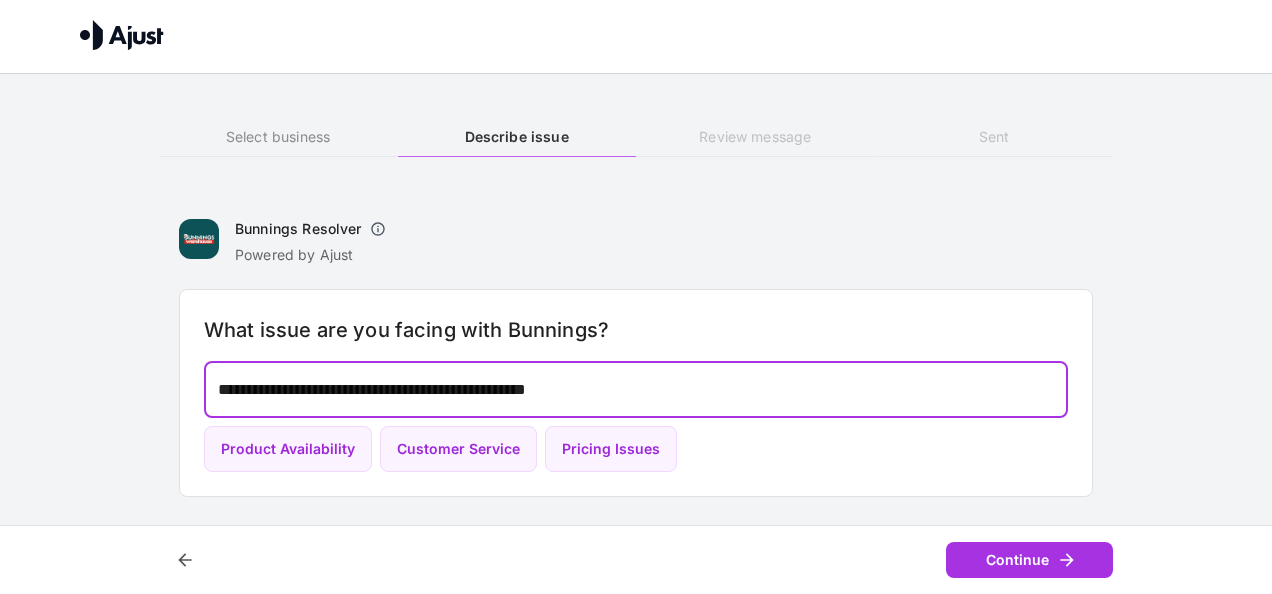 click on "**********" at bounding box center [636, 389] 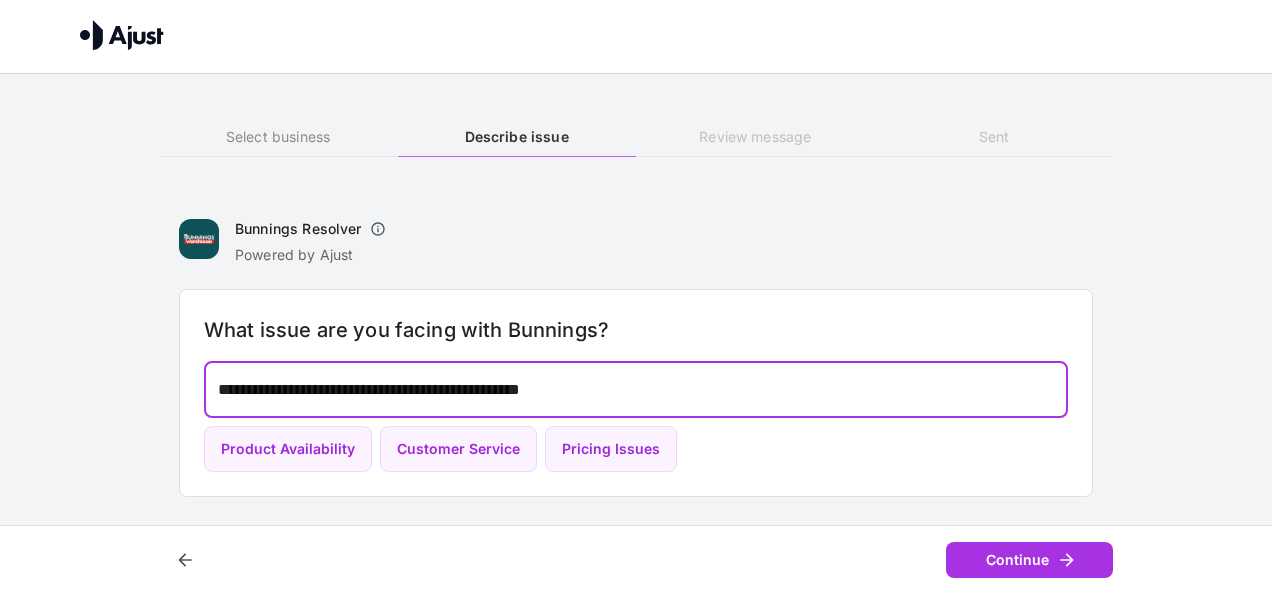 drag, startPoint x: 490, startPoint y: 406, endPoint x: 486, endPoint y: 396, distance: 10.770329 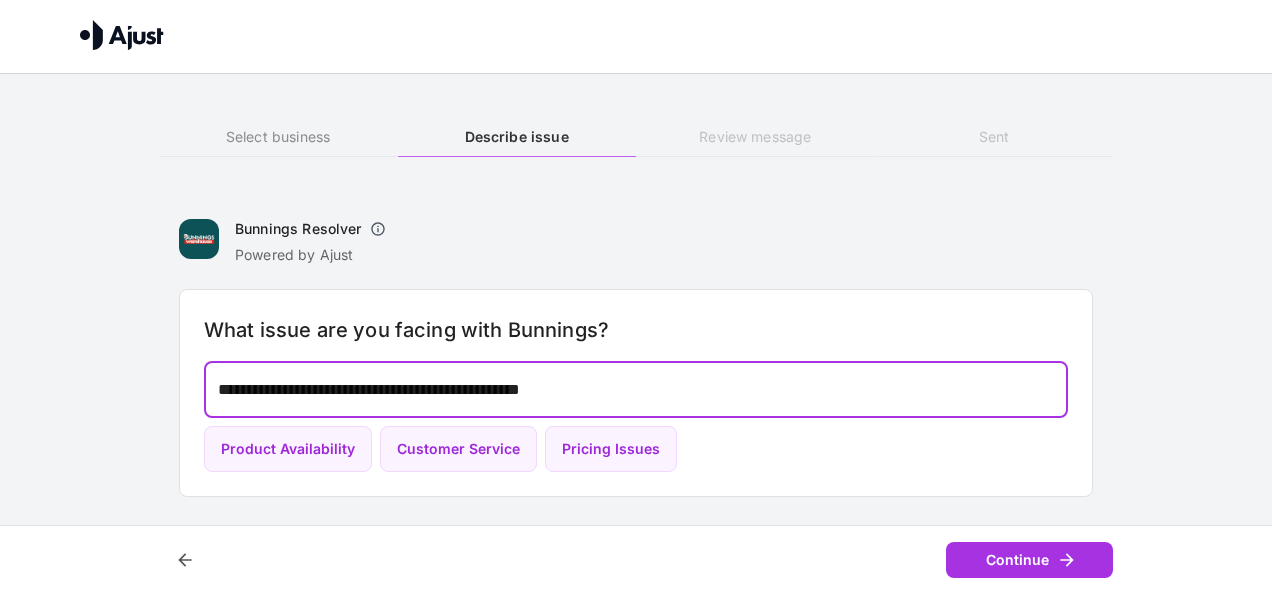 drag, startPoint x: 486, startPoint y: 396, endPoint x: 557, endPoint y: 152, distance: 254.12006 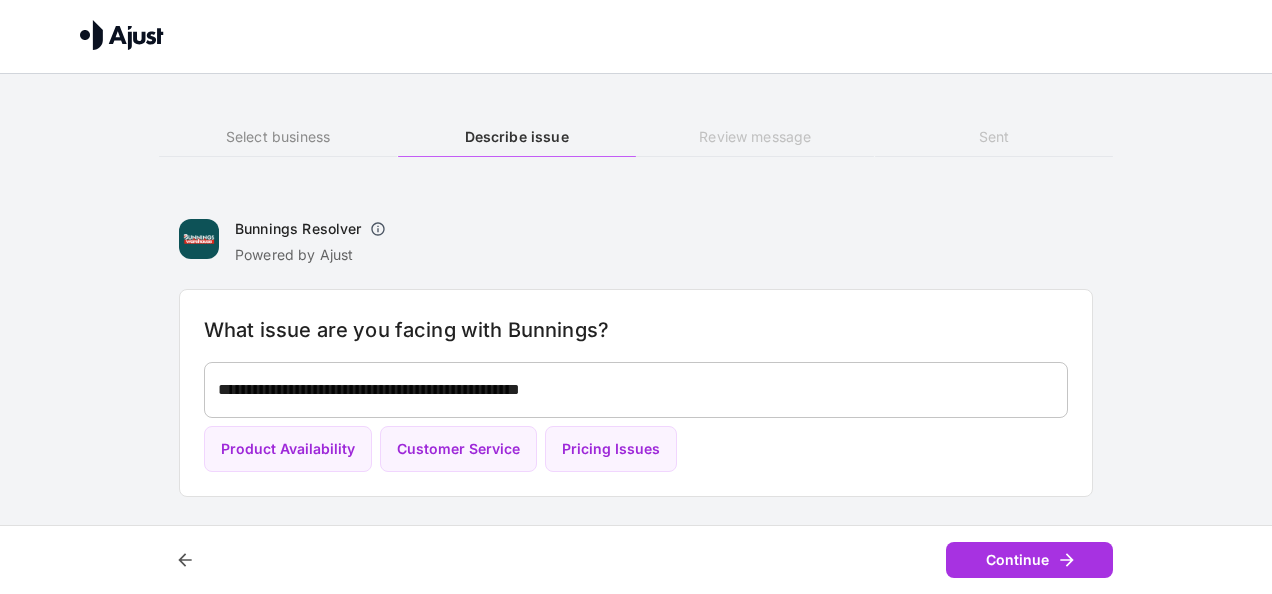 click on "**********" at bounding box center (636, 390) 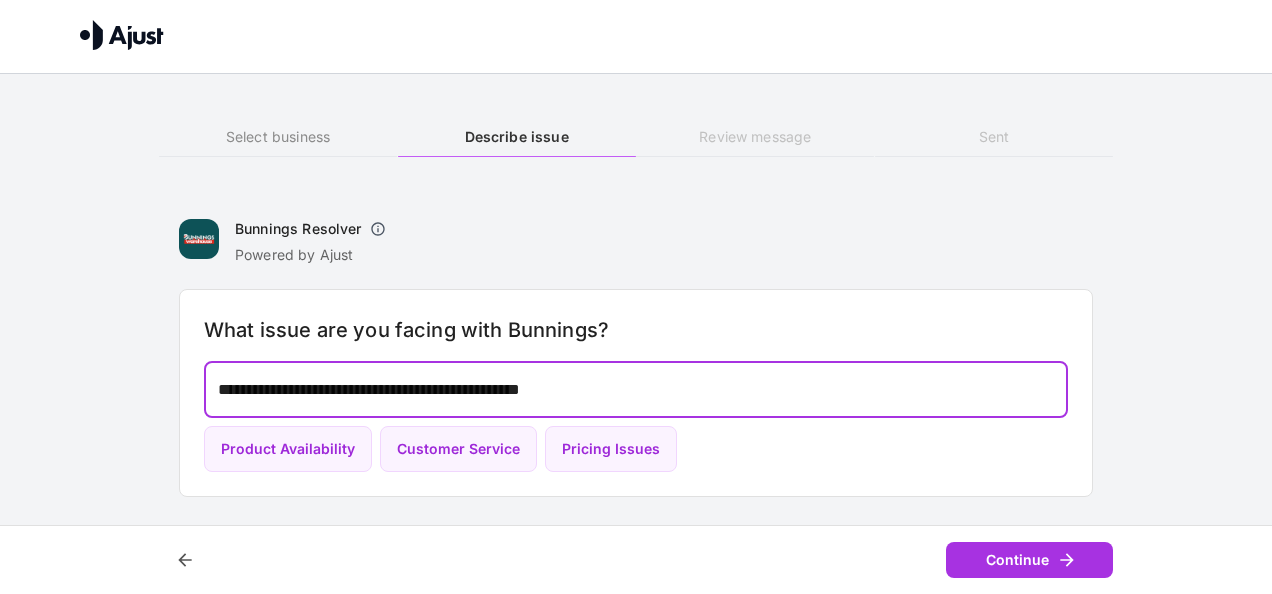 click on "**********" at bounding box center (636, 389) 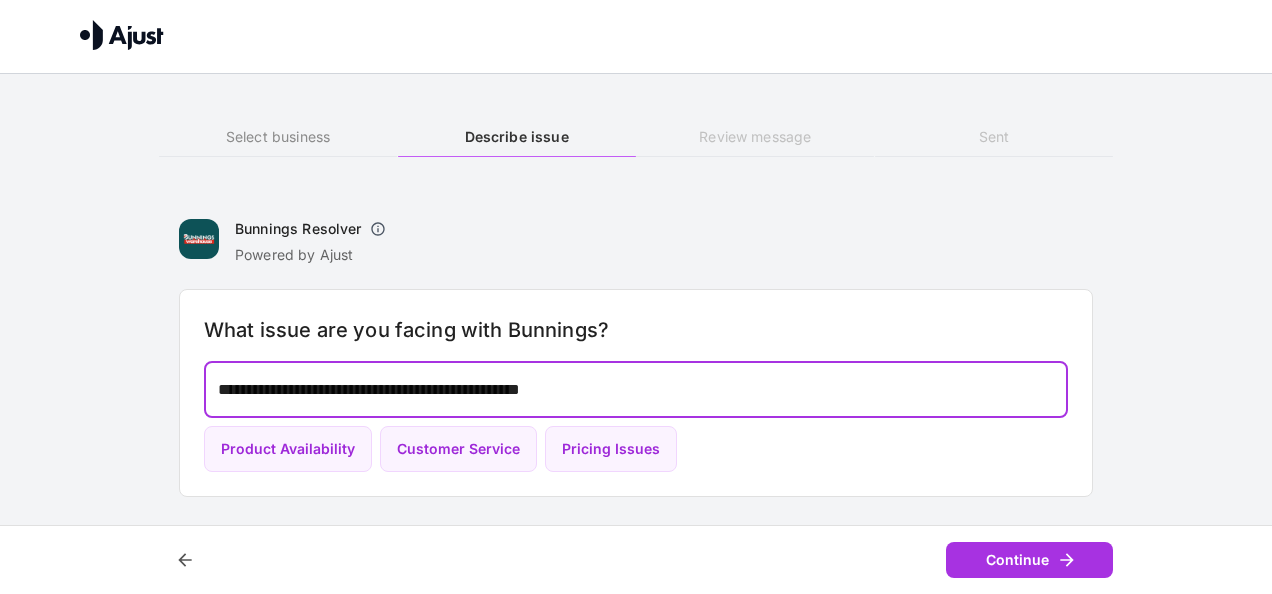 drag, startPoint x: 600, startPoint y: 390, endPoint x: 546, endPoint y: 396, distance: 54.33231 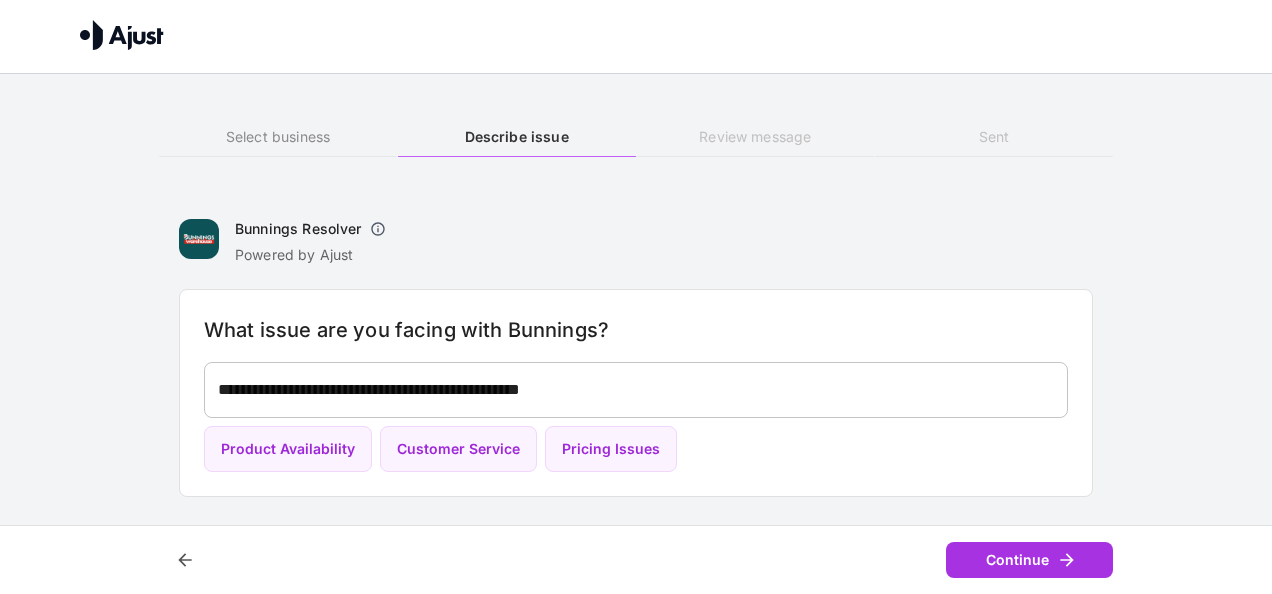 click on "**********" at bounding box center (636, 390) 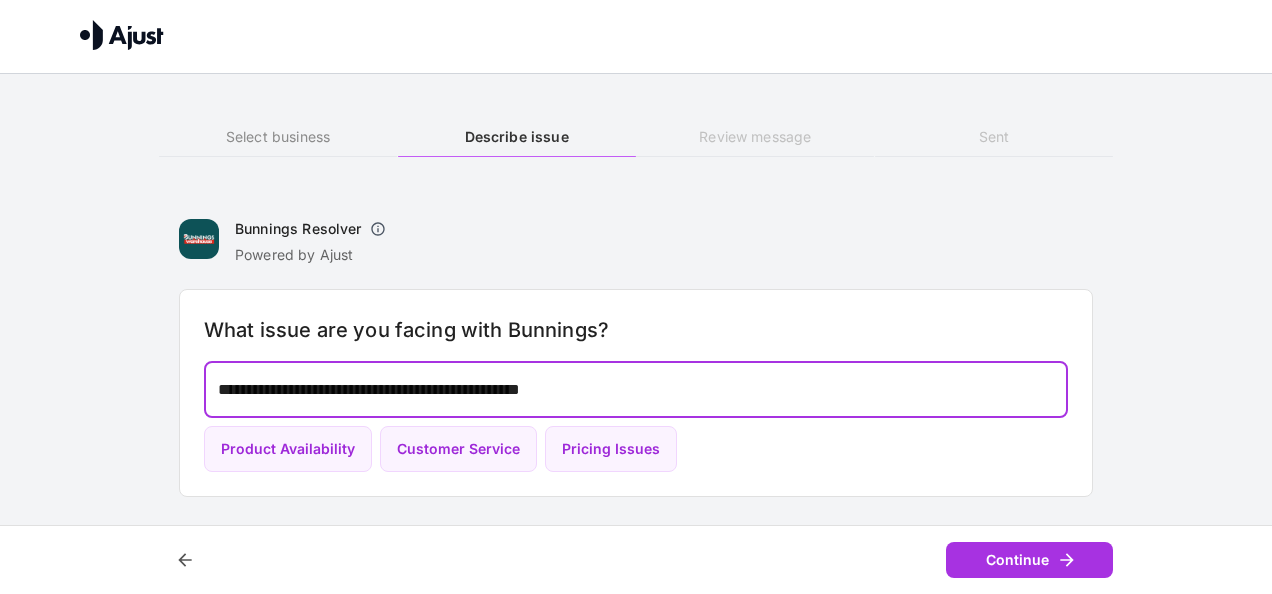 click on "**********" at bounding box center [636, 389] 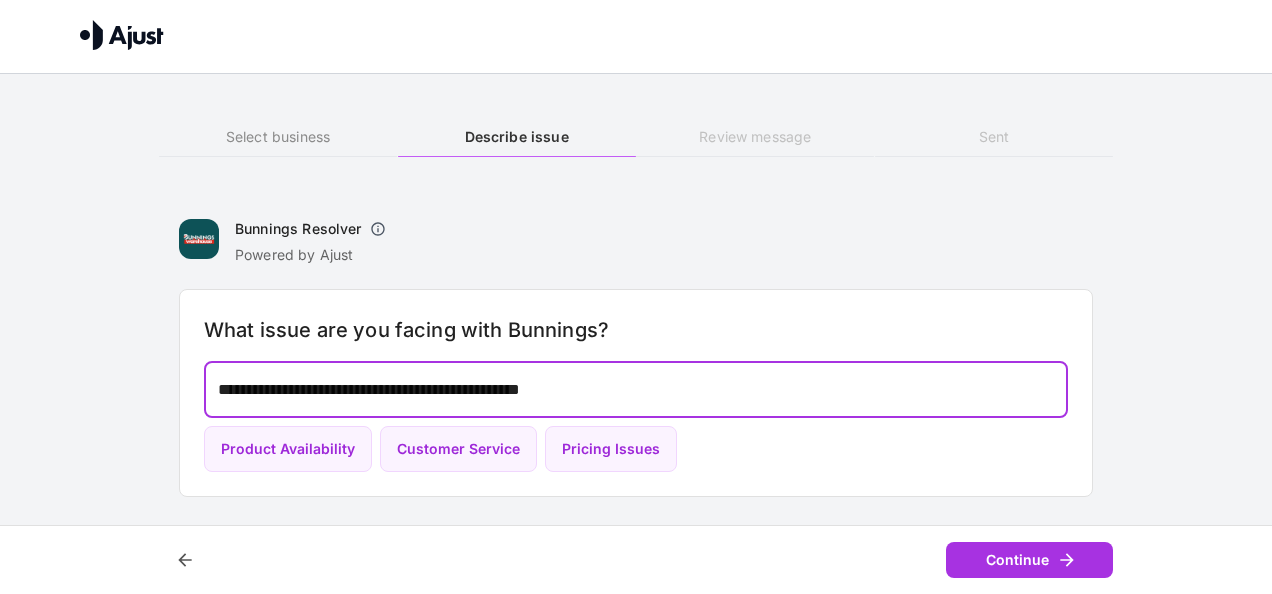 drag, startPoint x: 617, startPoint y: 393, endPoint x: 420, endPoint y: 392, distance: 197.00253 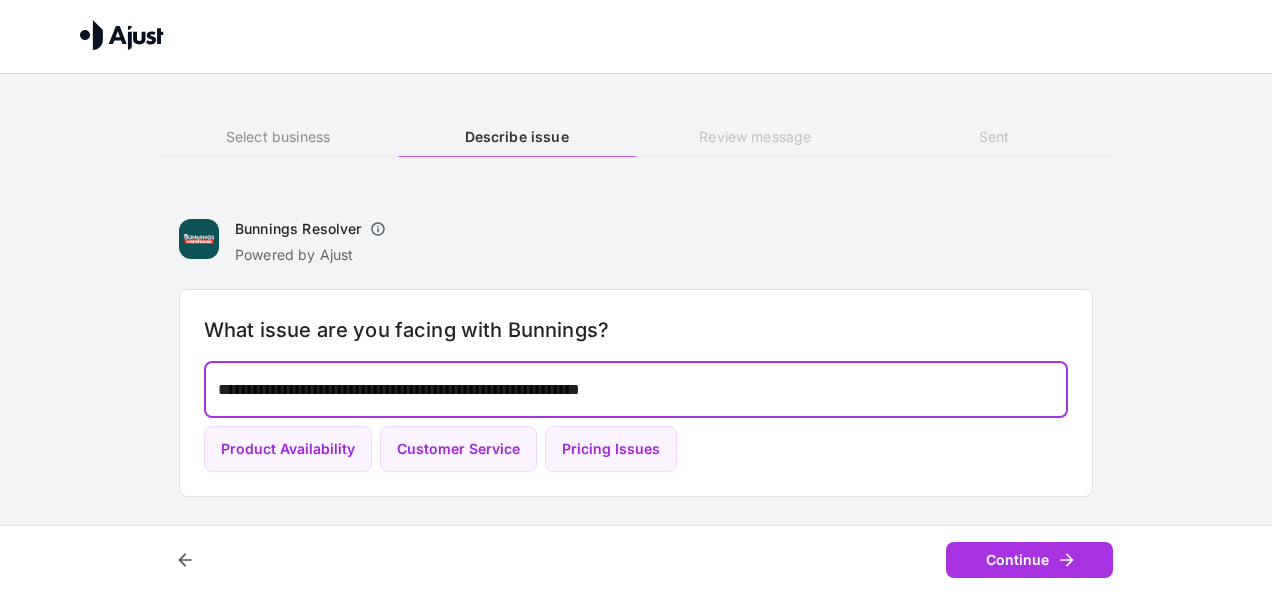 click on "**********" at bounding box center (636, 389) 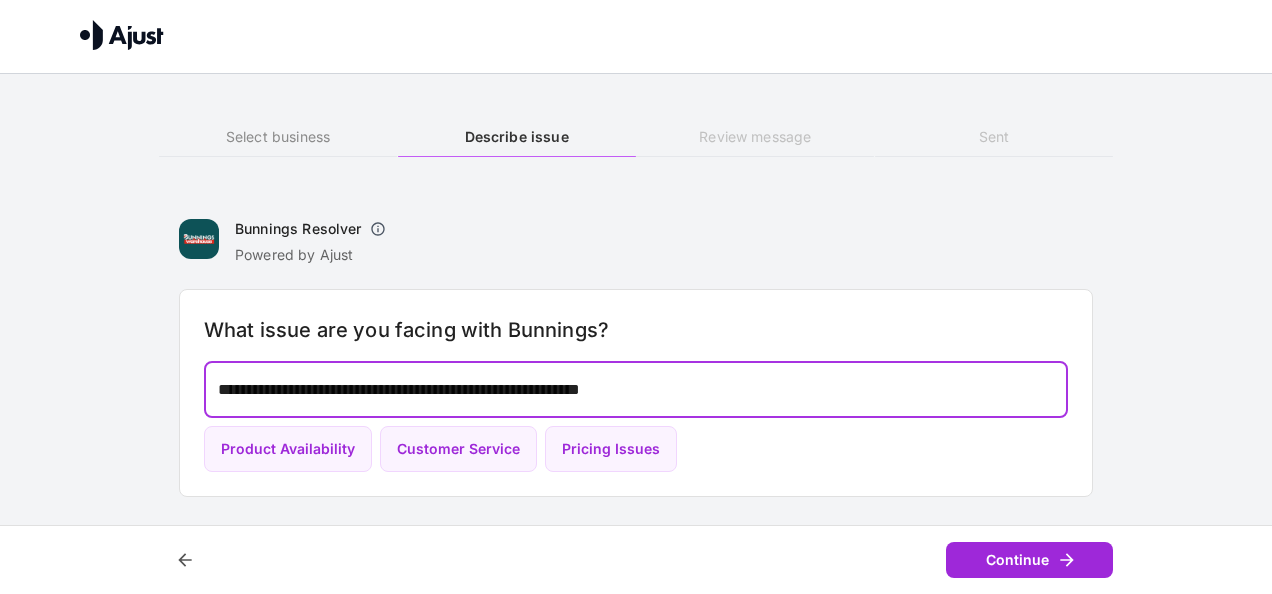 type on "**********" 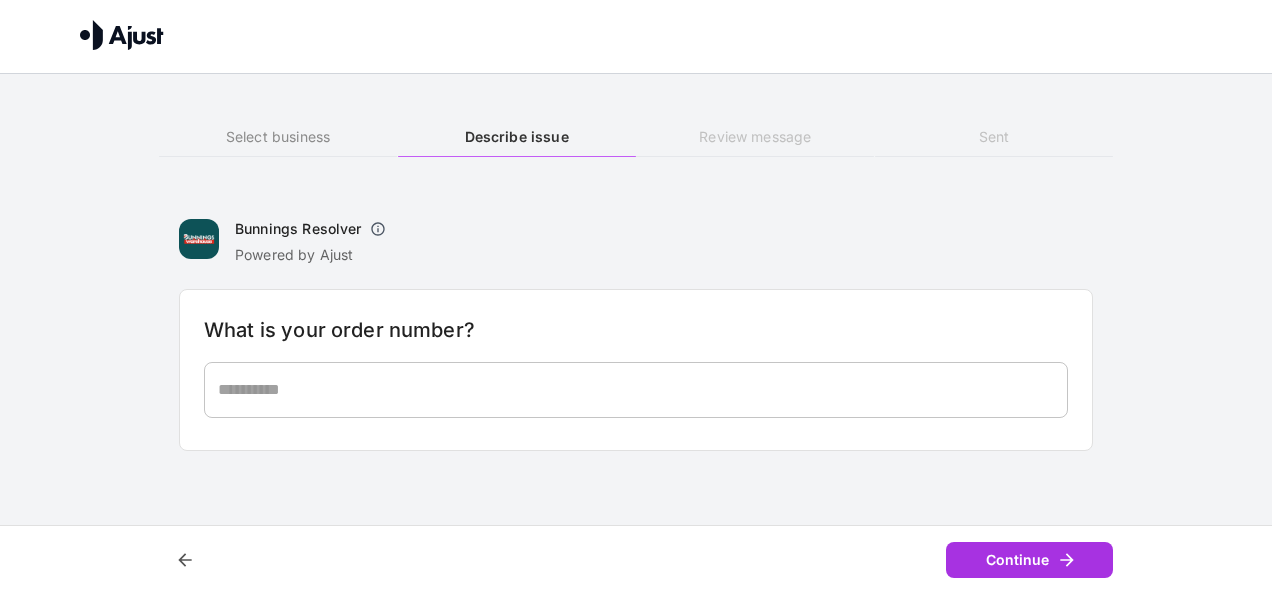 drag, startPoint x: 450, startPoint y: 370, endPoint x: 370, endPoint y: 387, distance: 81.78631 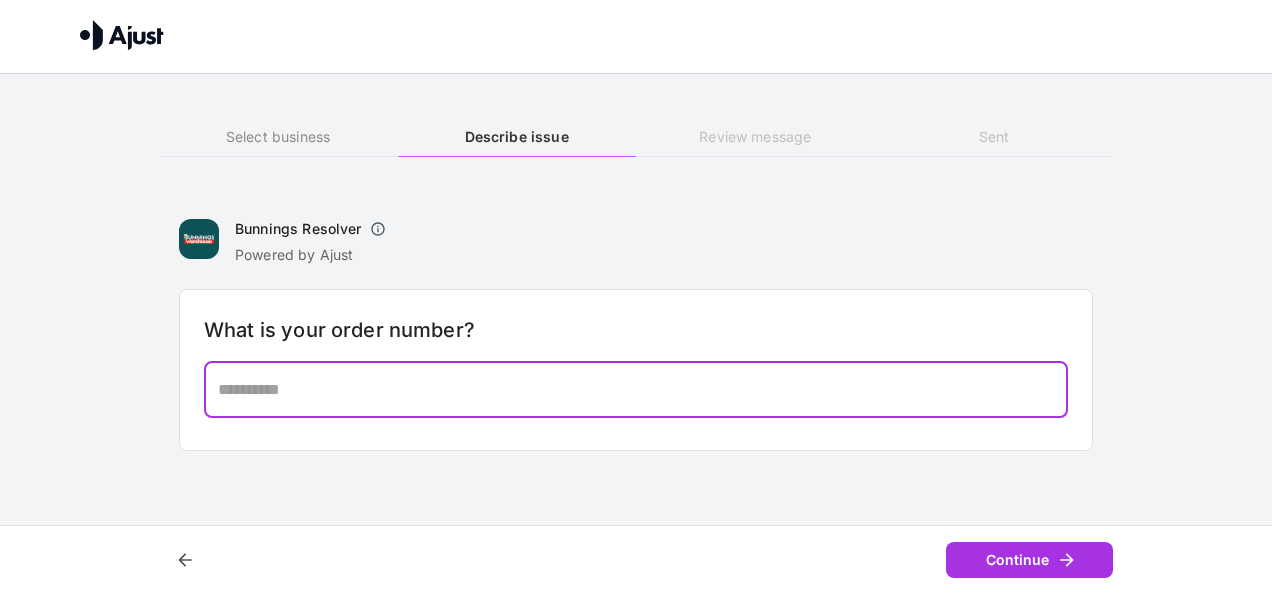 paste on "**********" 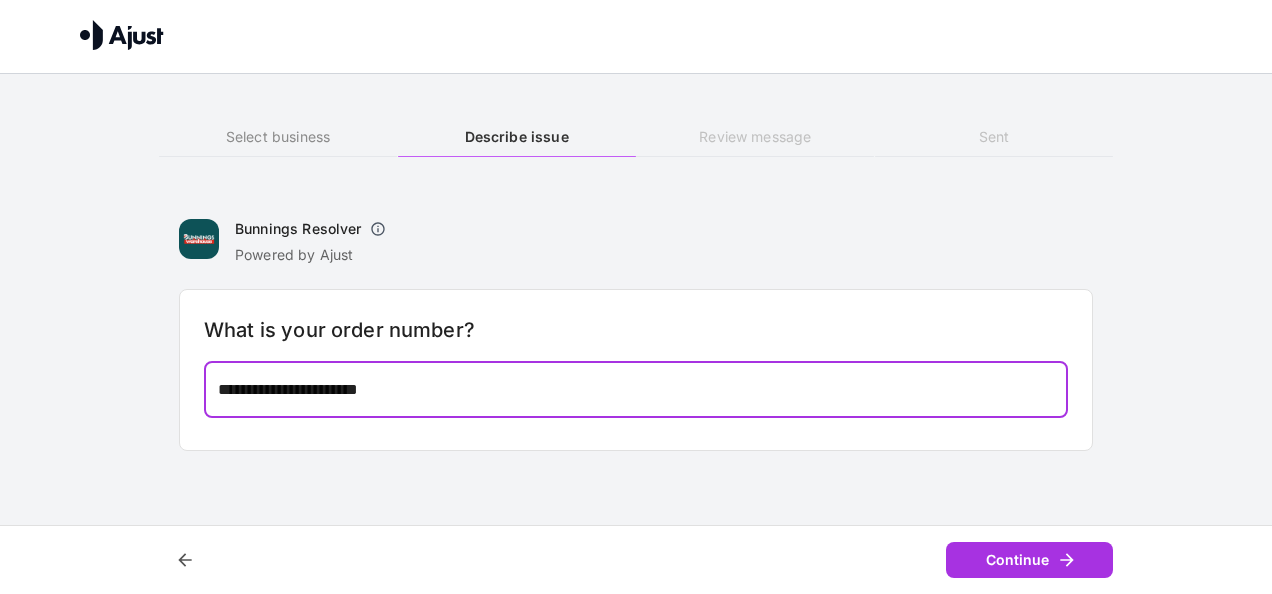 drag, startPoint x: 451, startPoint y: 392, endPoint x: 140, endPoint y: 406, distance: 311.31494 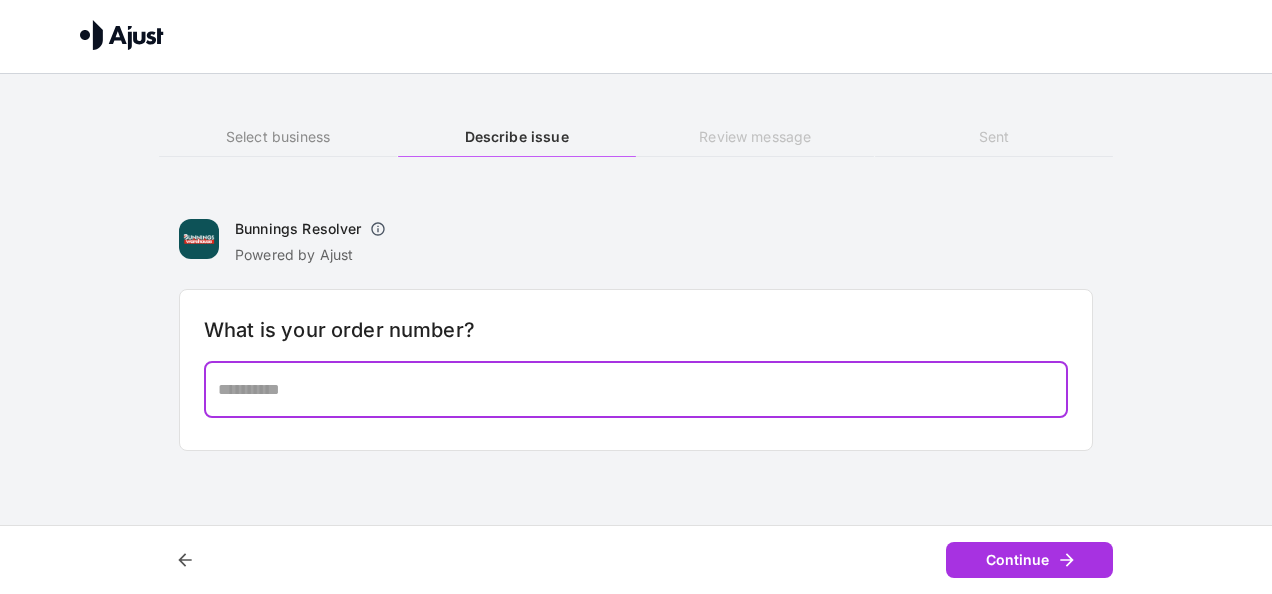 paste on "**********" 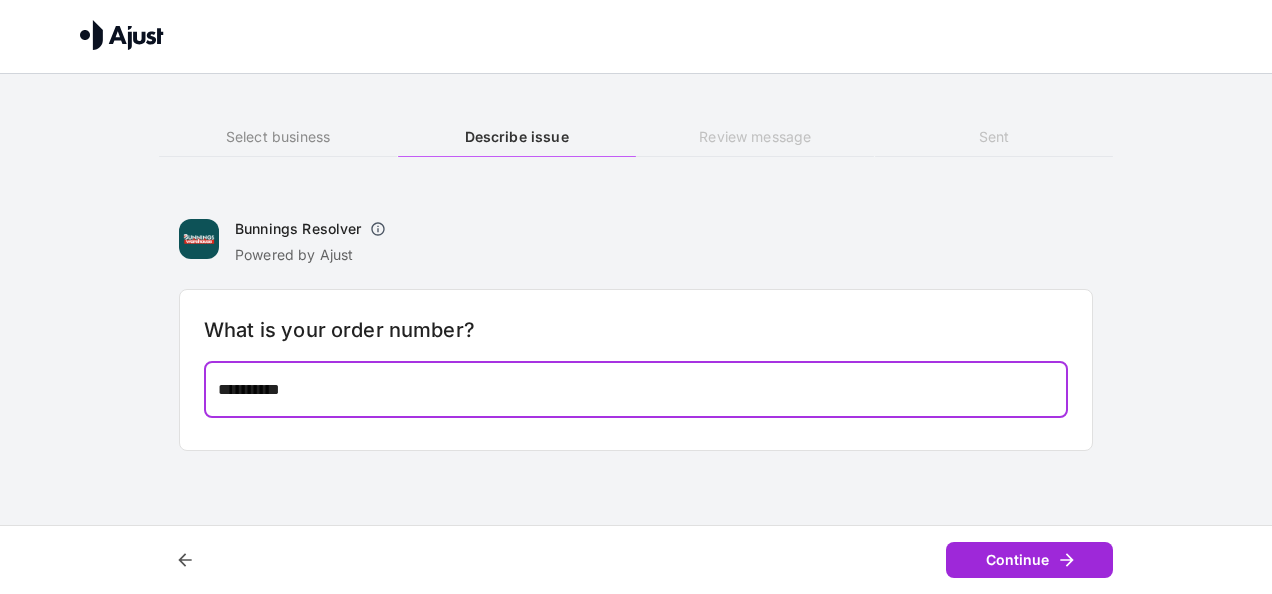 type on "**********" 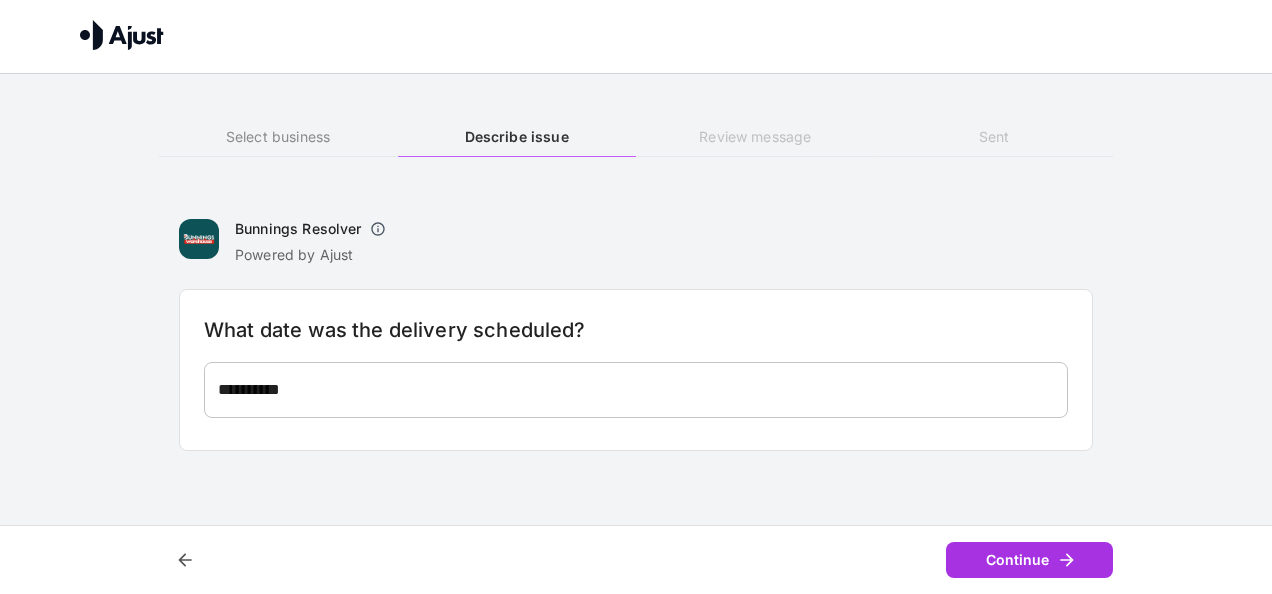click on "**********" at bounding box center [636, 389] 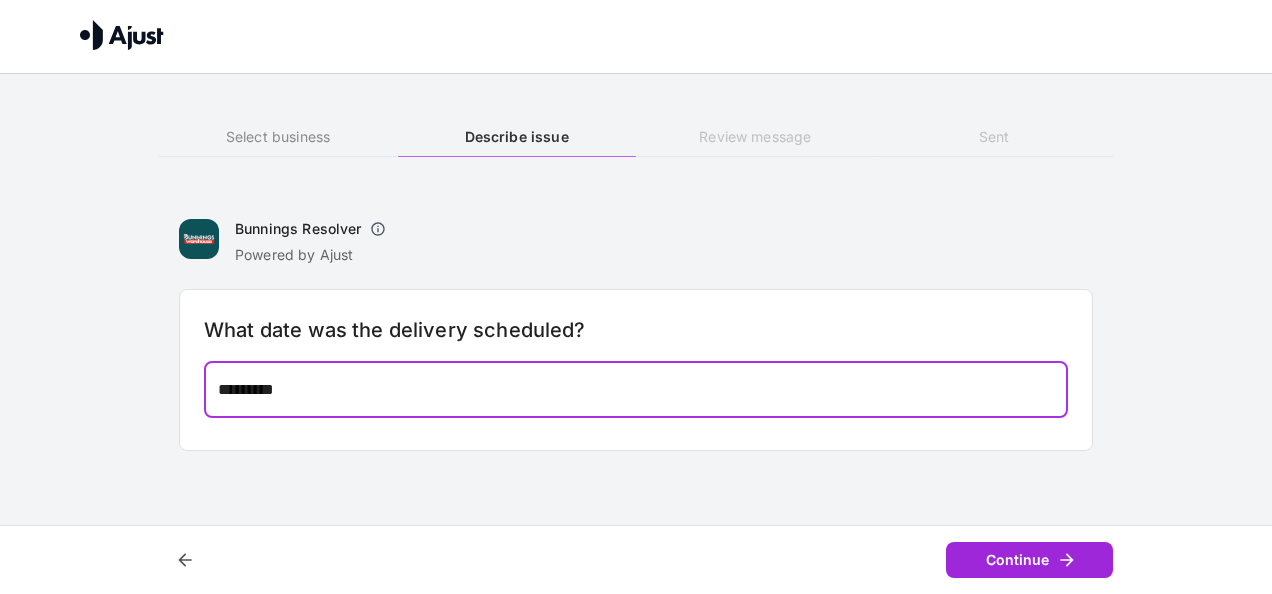 type on "*********" 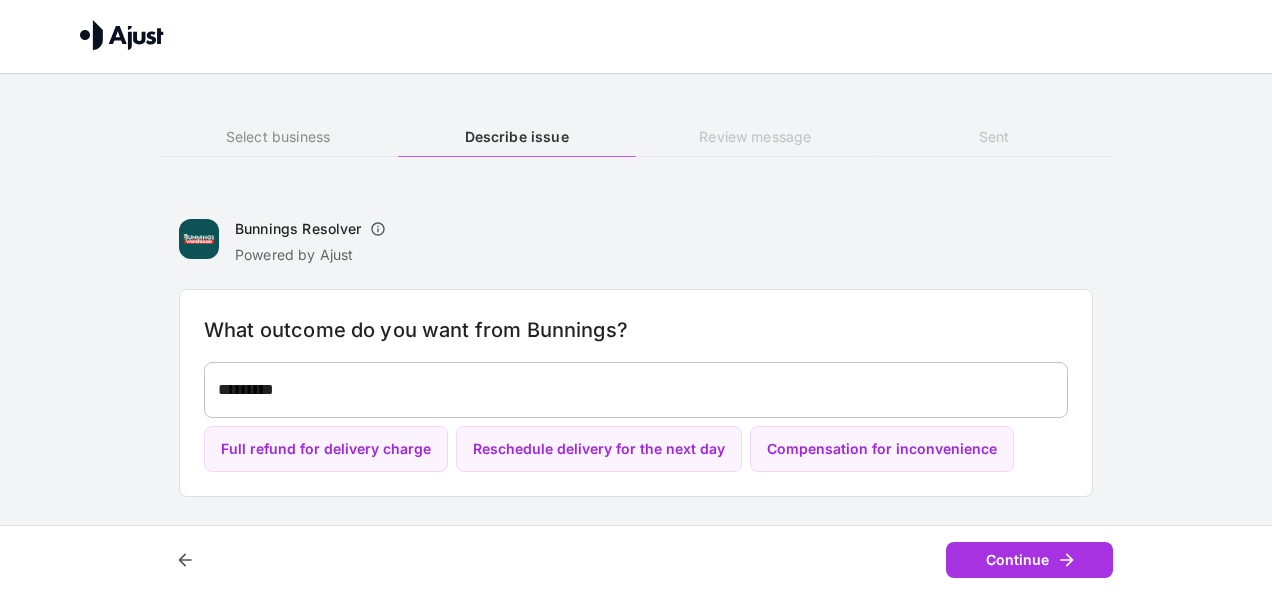 click on "********* * ​" at bounding box center (636, 390) 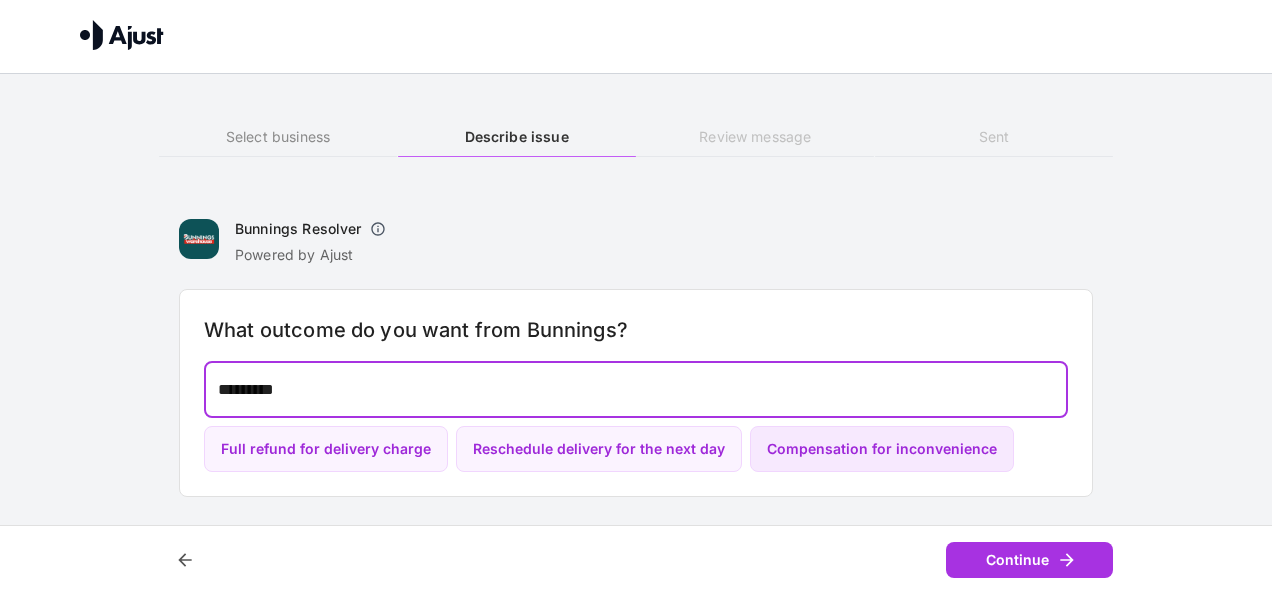 click on "Compensation for inconvenience" at bounding box center (882, 449) 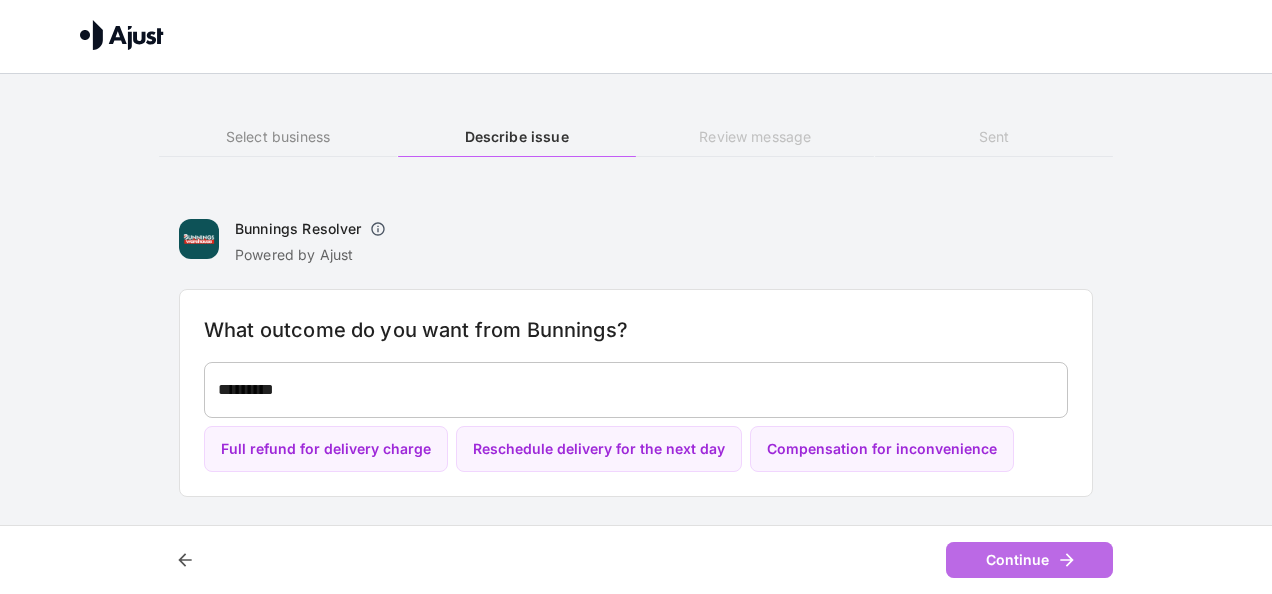 click on "Continue" at bounding box center [1029, 560] 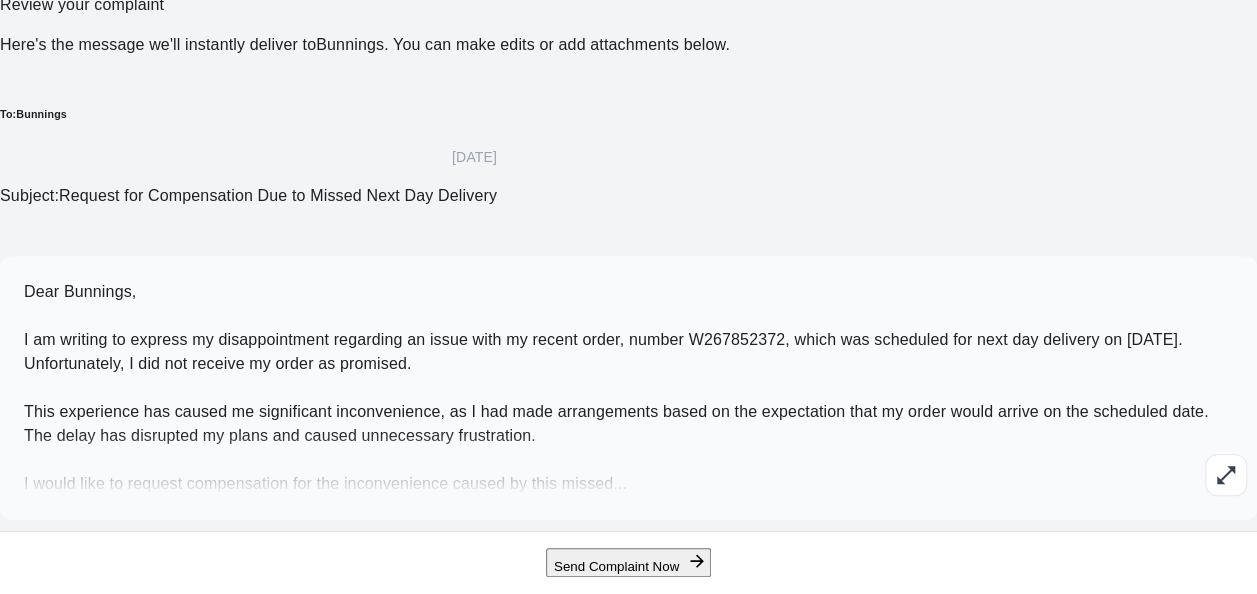scroll, scrollTop: 319, scrollLeft: 0, axis: vertical 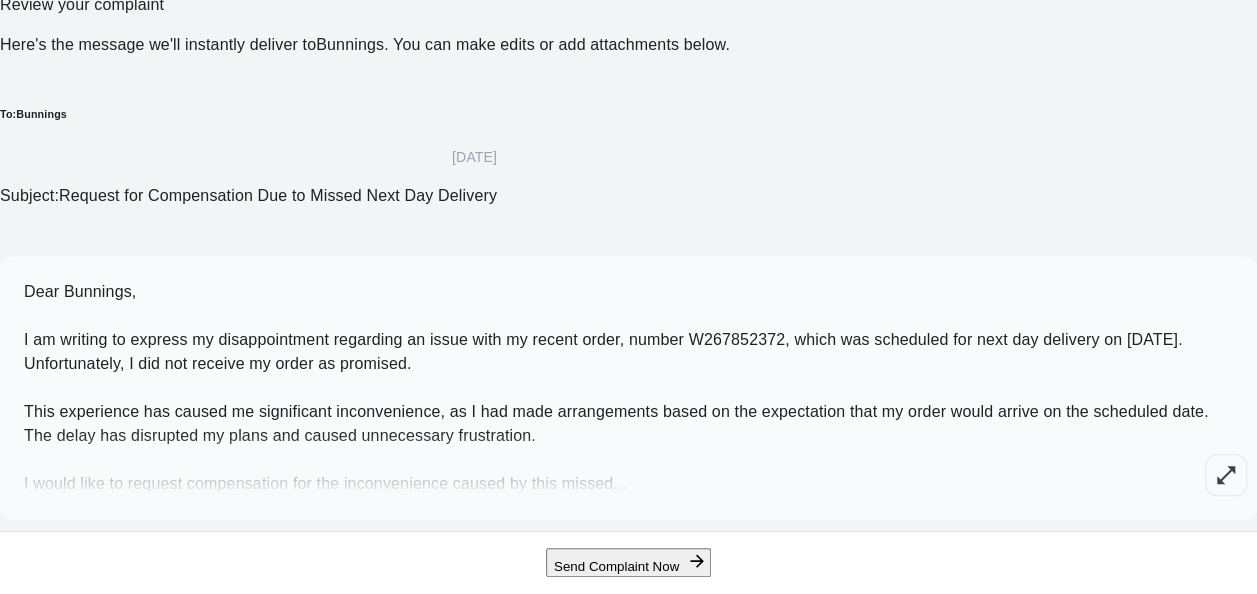 click 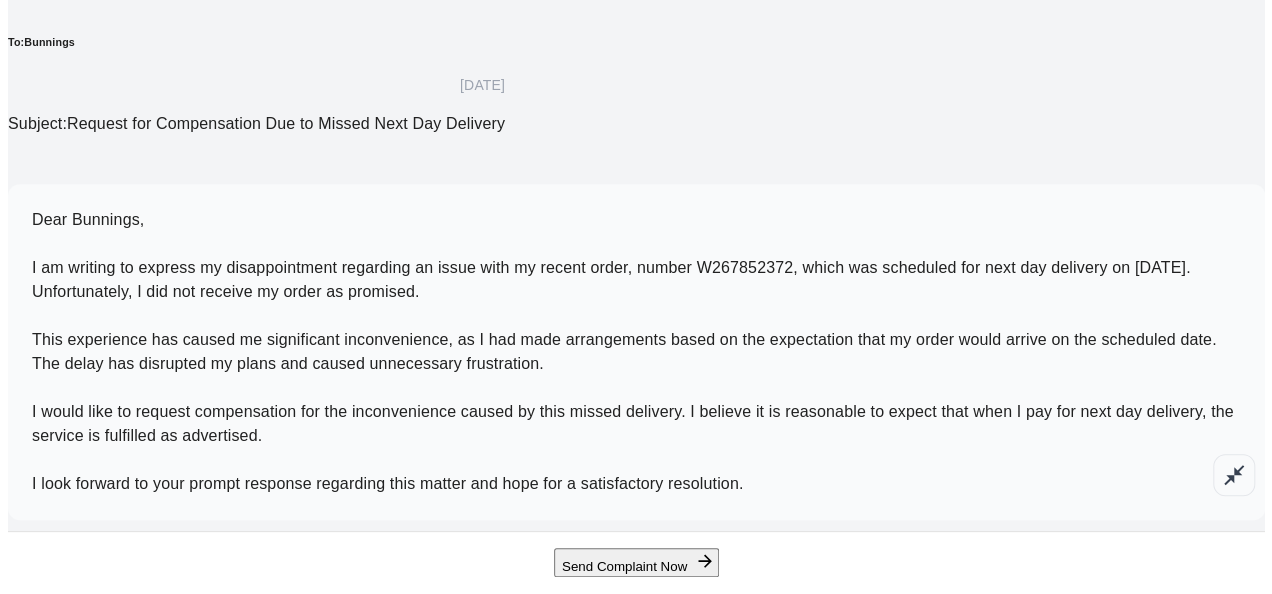 scroll, scrollTop: 439, scrollLeft: 0, axis: vertical 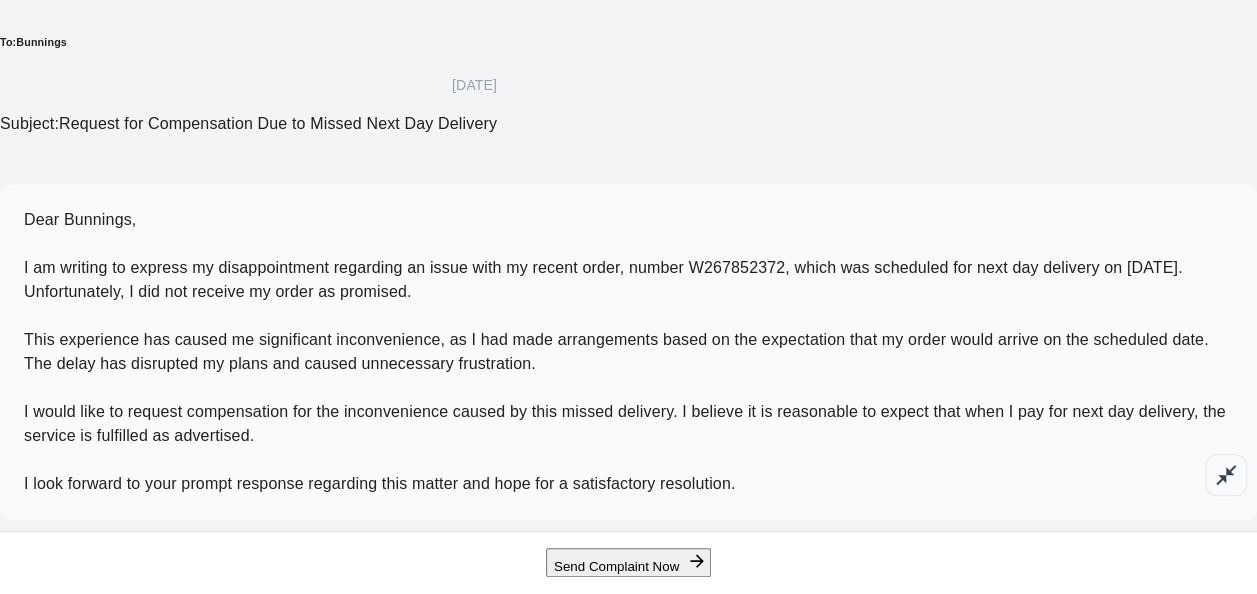 click on "Send Complaint Now" at bounding box center (628, 562) 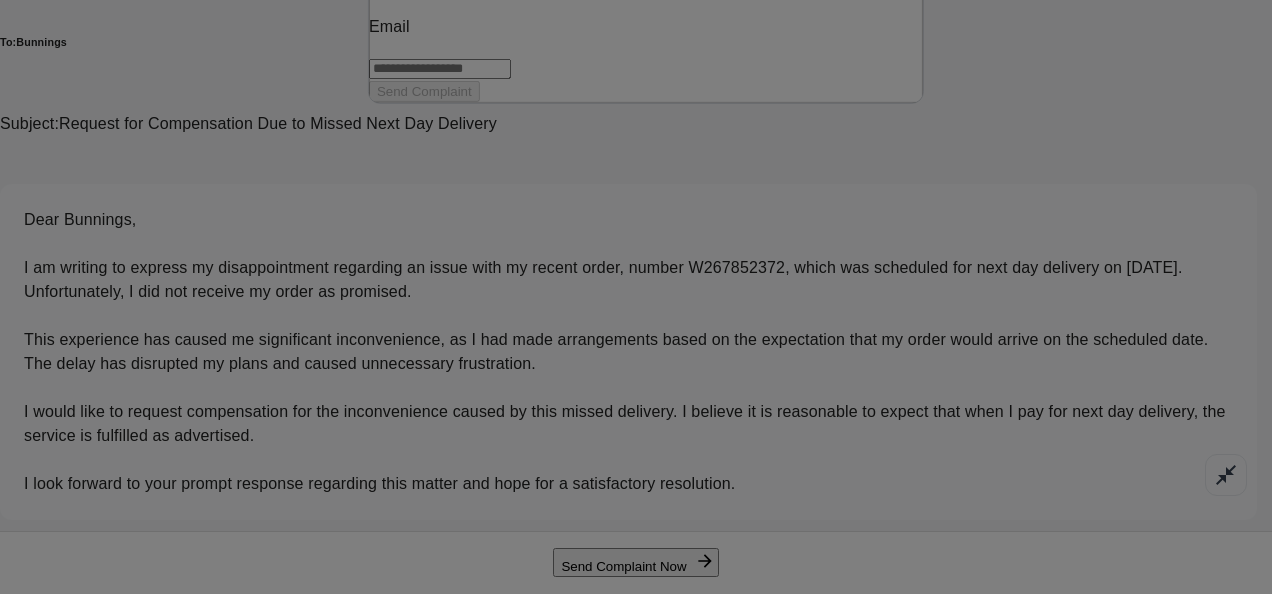 click on "Almost done! We need your [NAME] and [EMAIL] to deliver your case directly to Bunnings. [EMAIL] ​ Send Complaint" at bounding box center (646, 7) 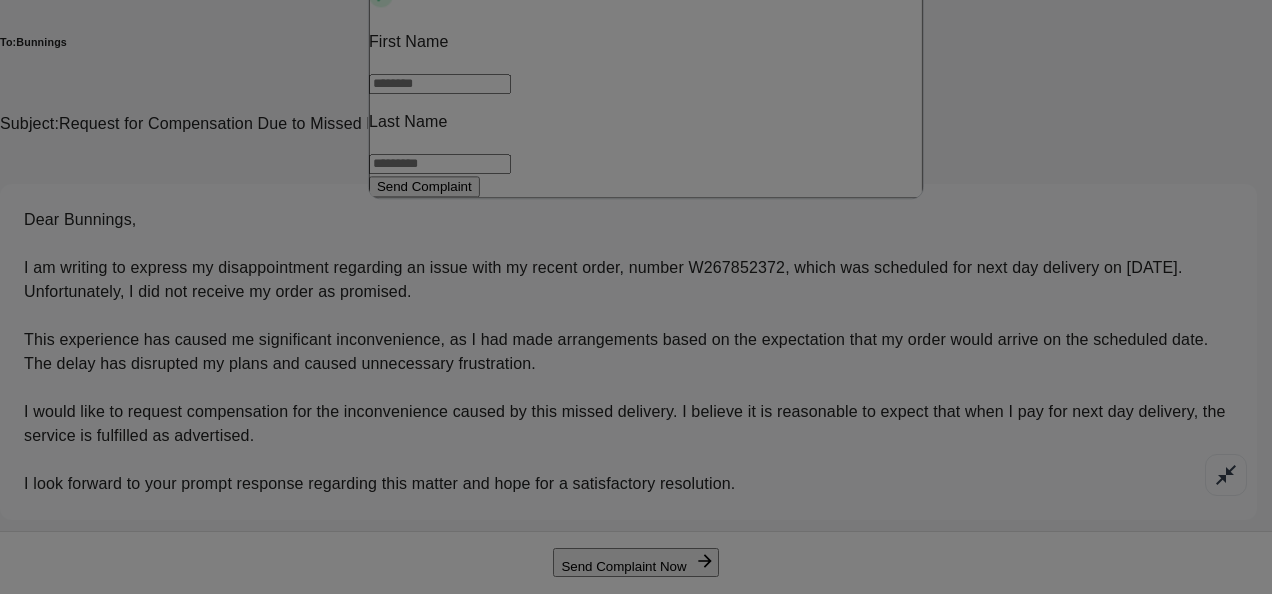 drag, startPoint x: 709, startPoint y: 244, endPoint x: 584, endPoint y: 228, distance: 126.01984 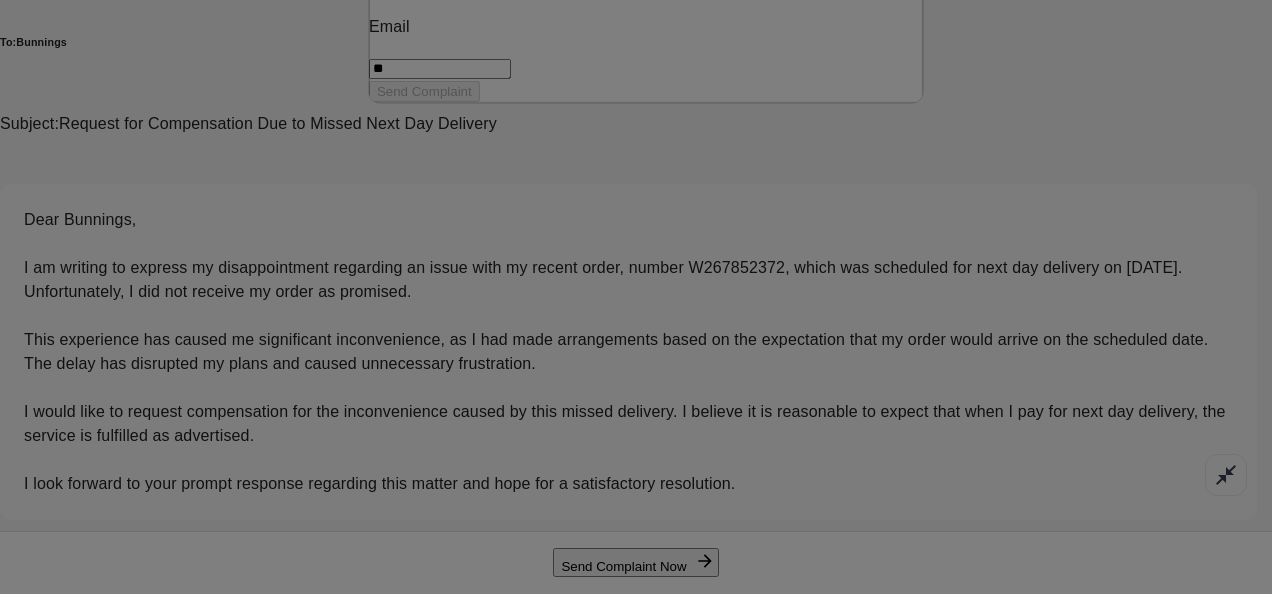 type on "*" 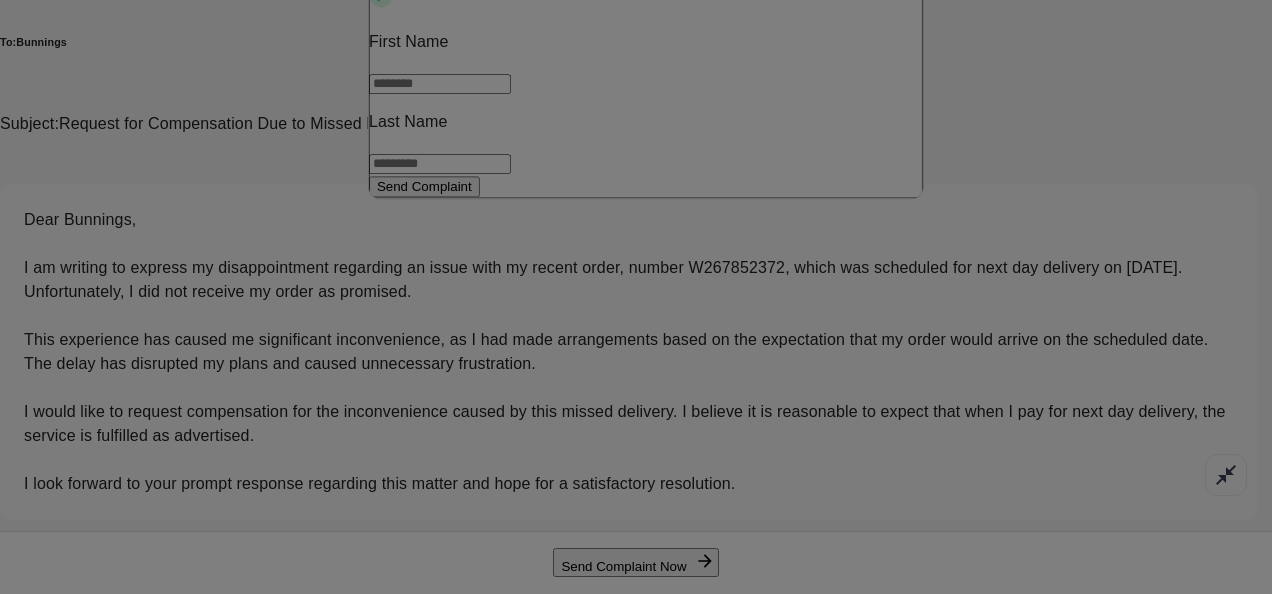 drag, startPoint x: 708, startPoint y: 237, endPoint x: 579, endPoint y: 218, distance: 130.39172 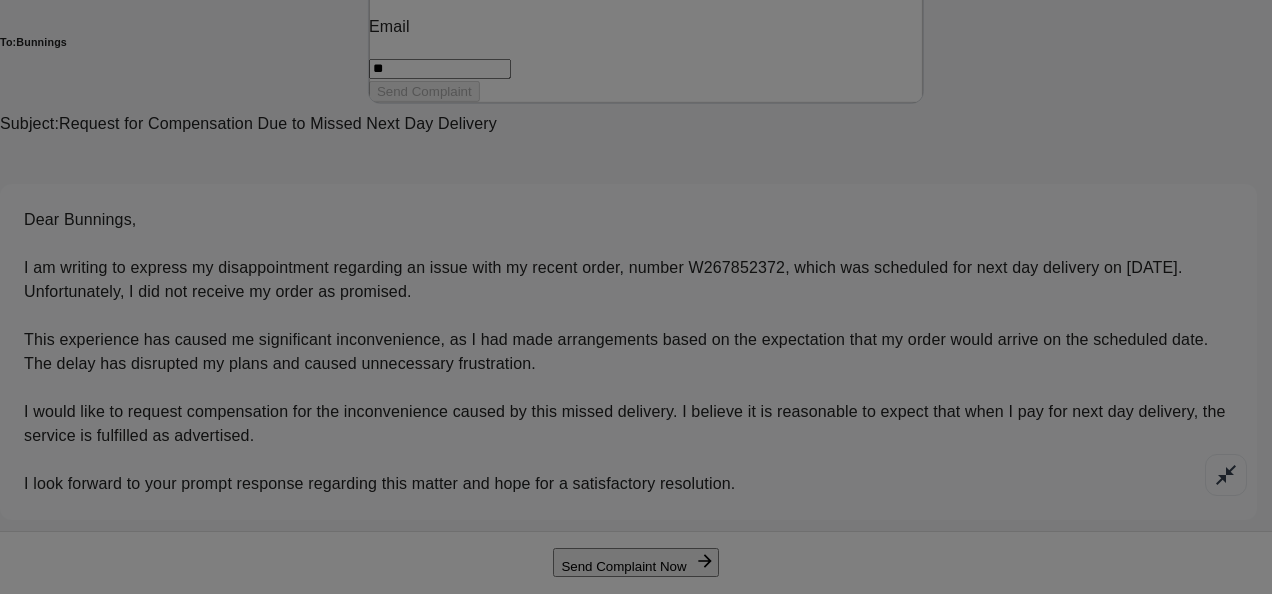 type on "*" 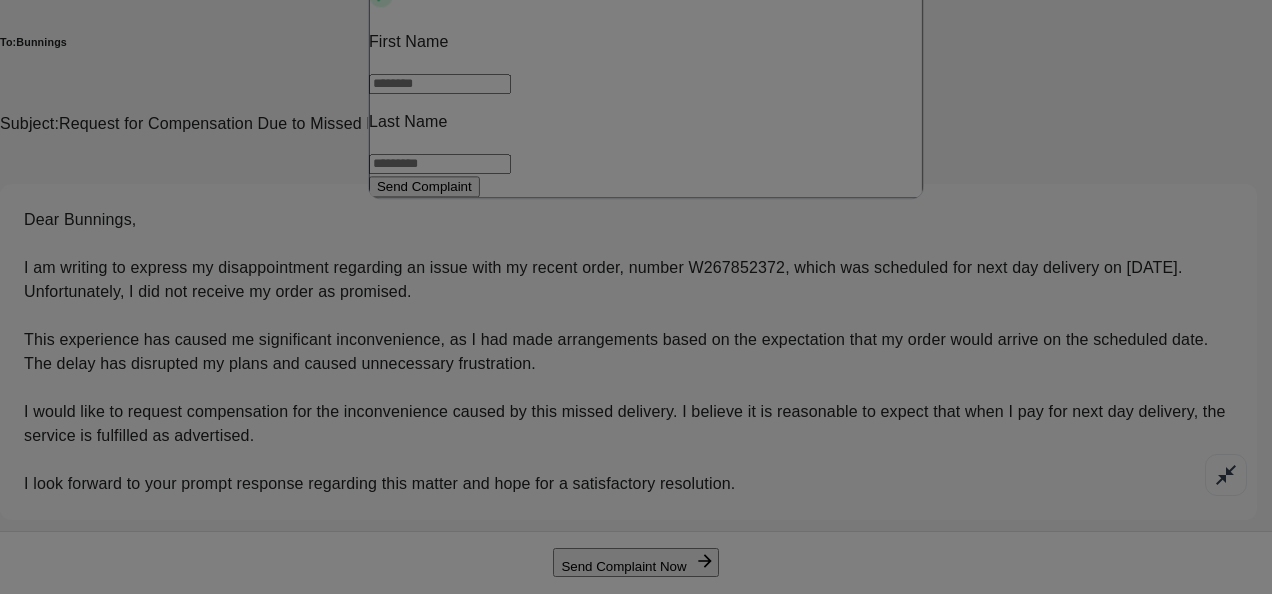 type on "**********" 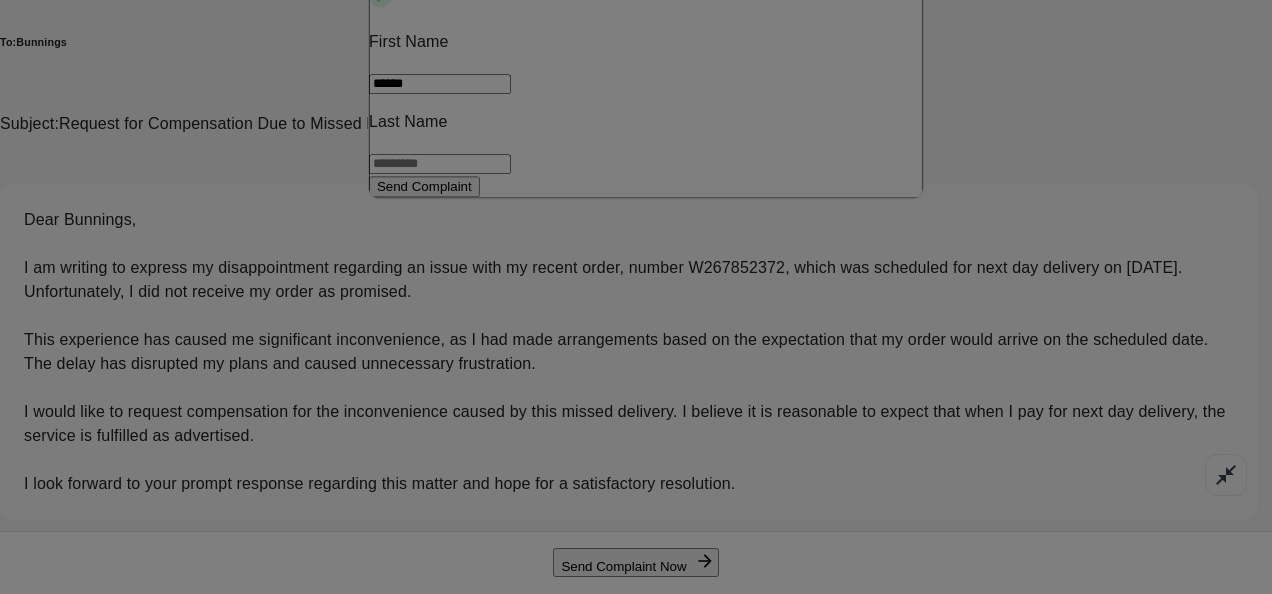 type on "****" 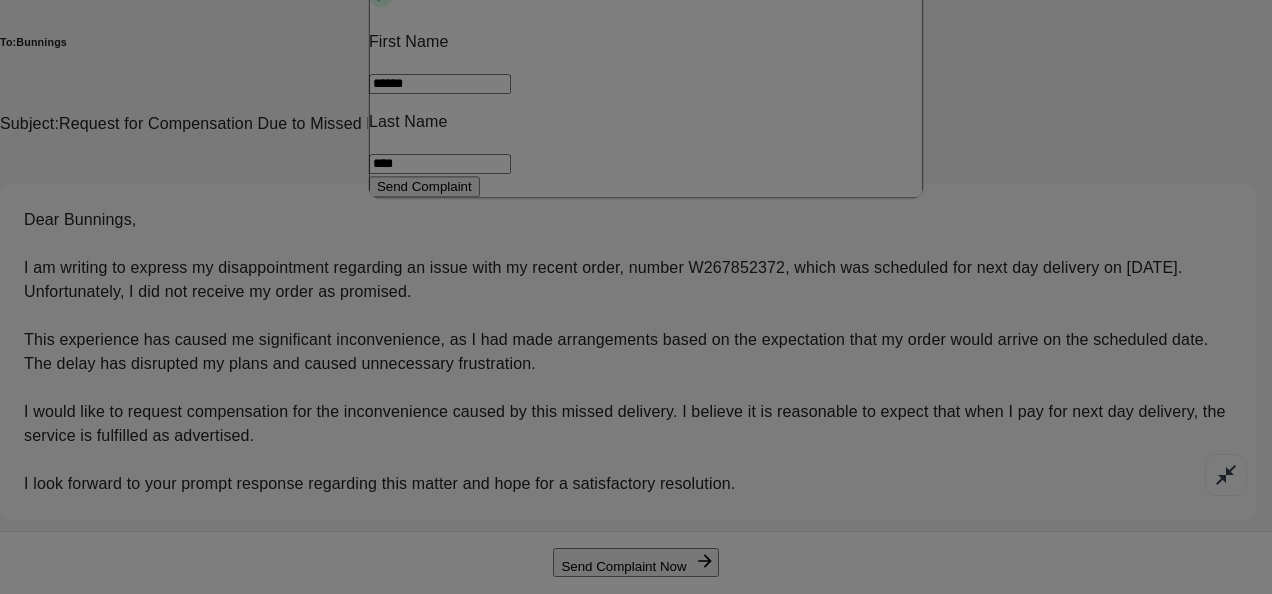 type on "******" 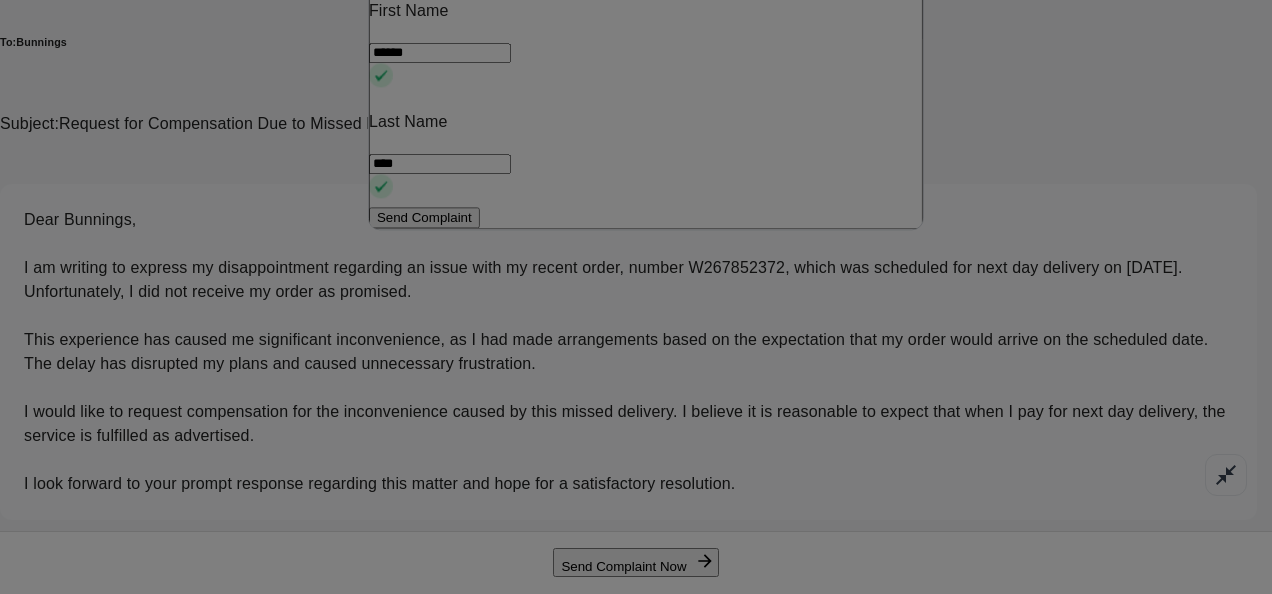 drag, startPoint x: 540, startPoint y: 338, endPoint x: 408, endPoint y: 392, distance: 142.61838 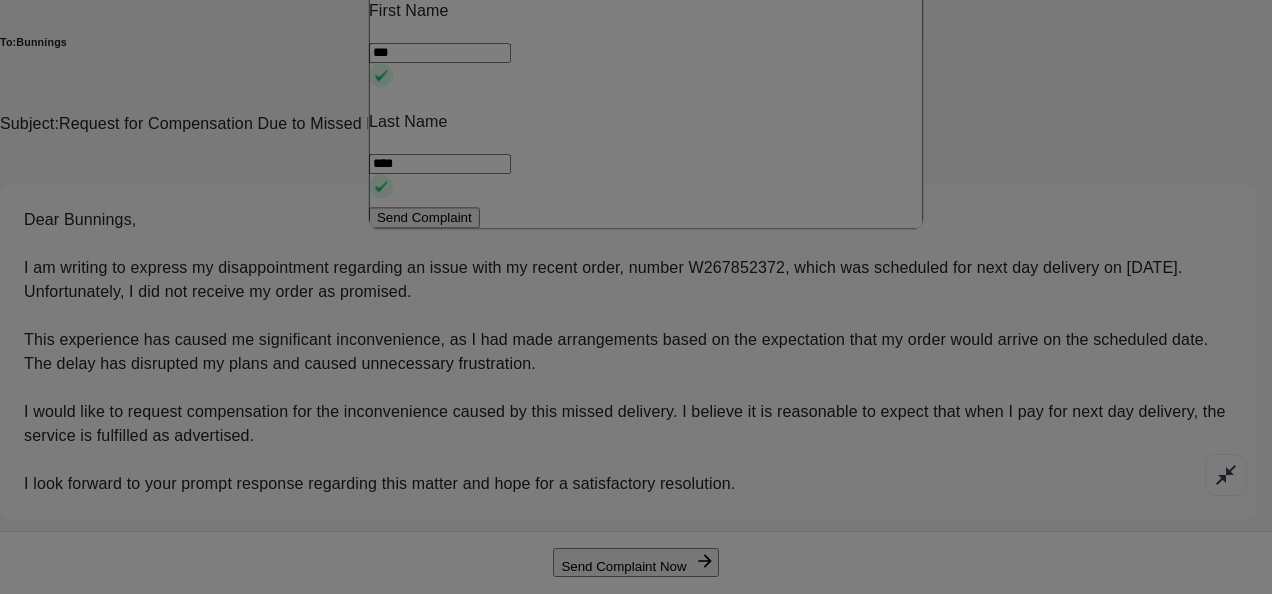 type on "***" 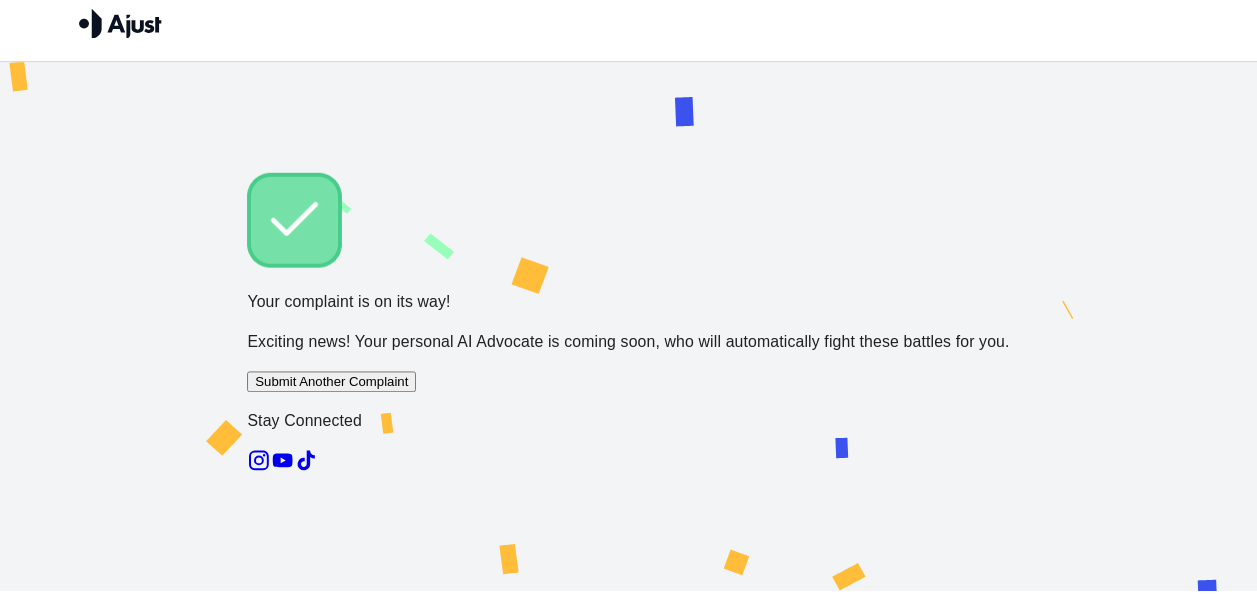 scroll, scrollTop: 14, scrollLeft: 0, axis: vertical 